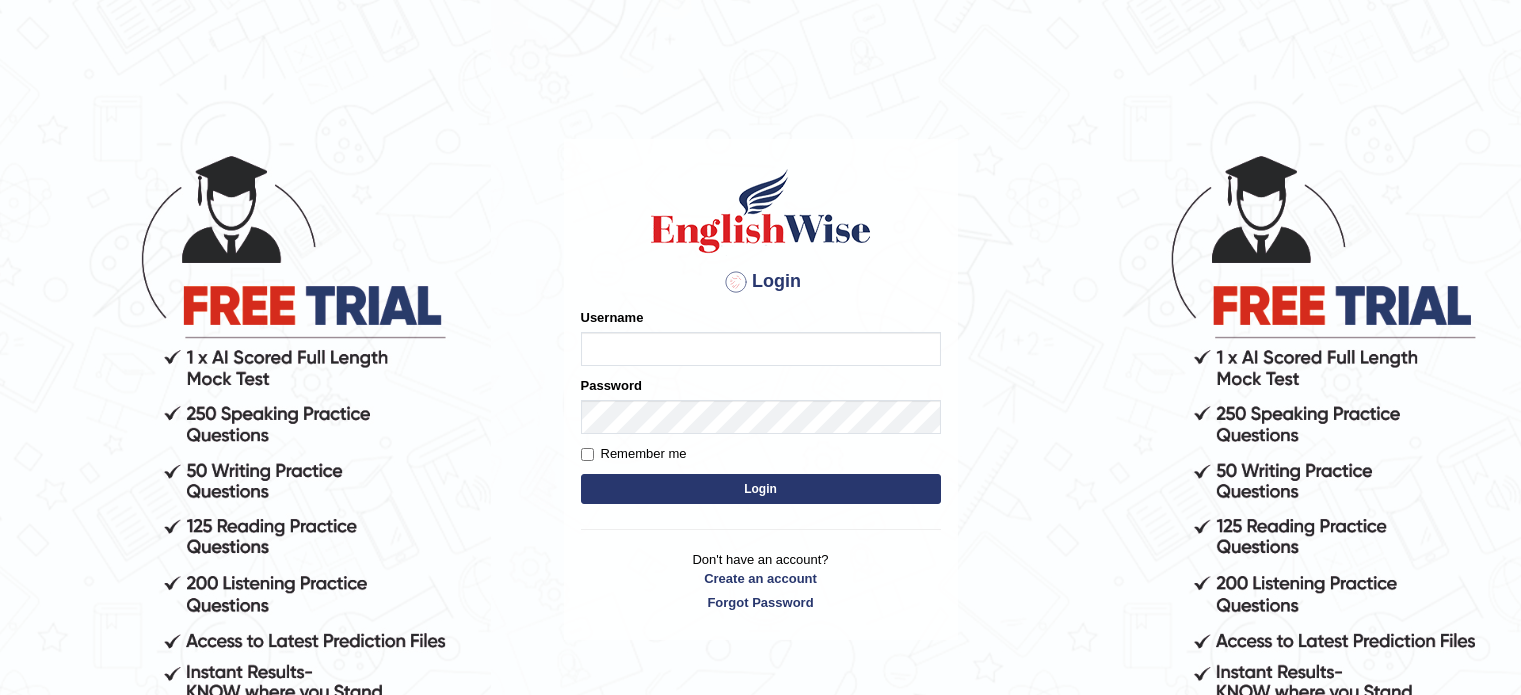 scroll, scrollTop: 0, scrollLeft: 0, axis: both 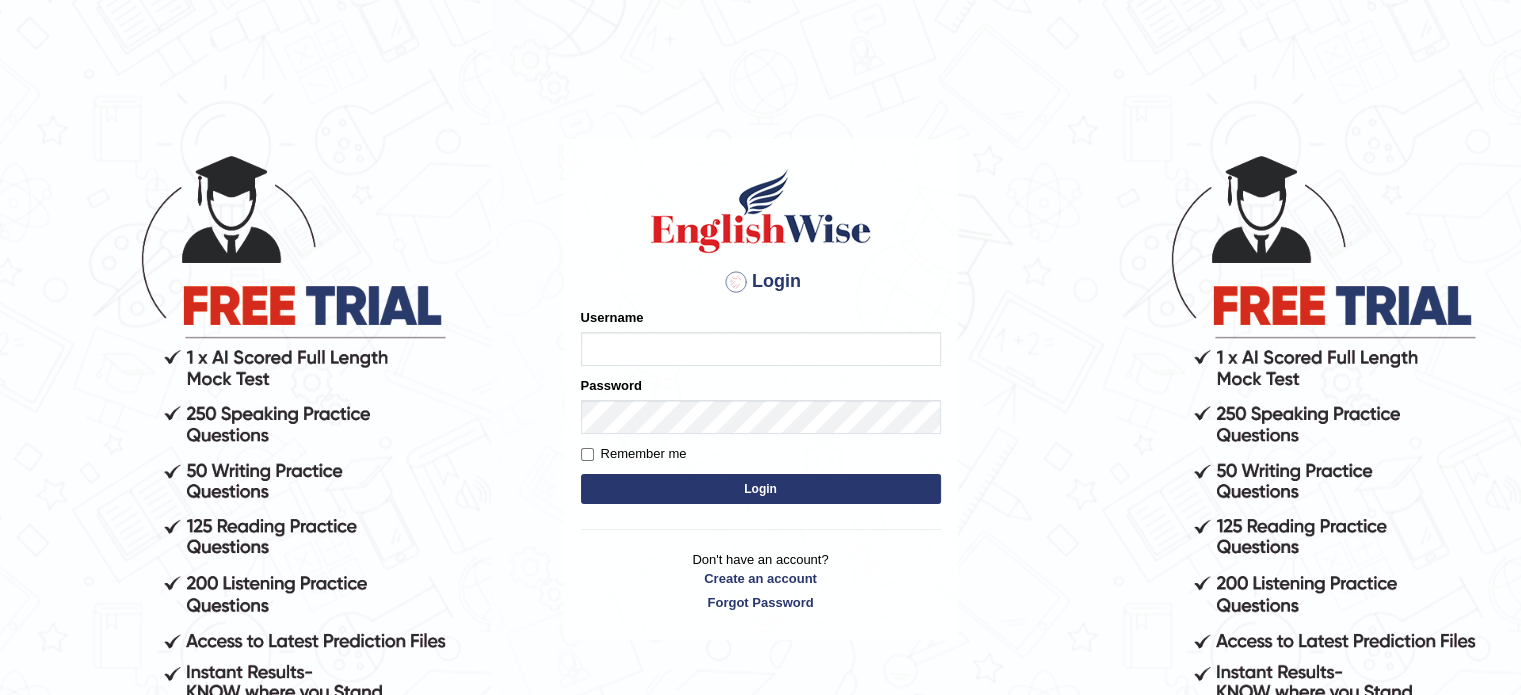 click on "Username" at bounding box center (761, 349) 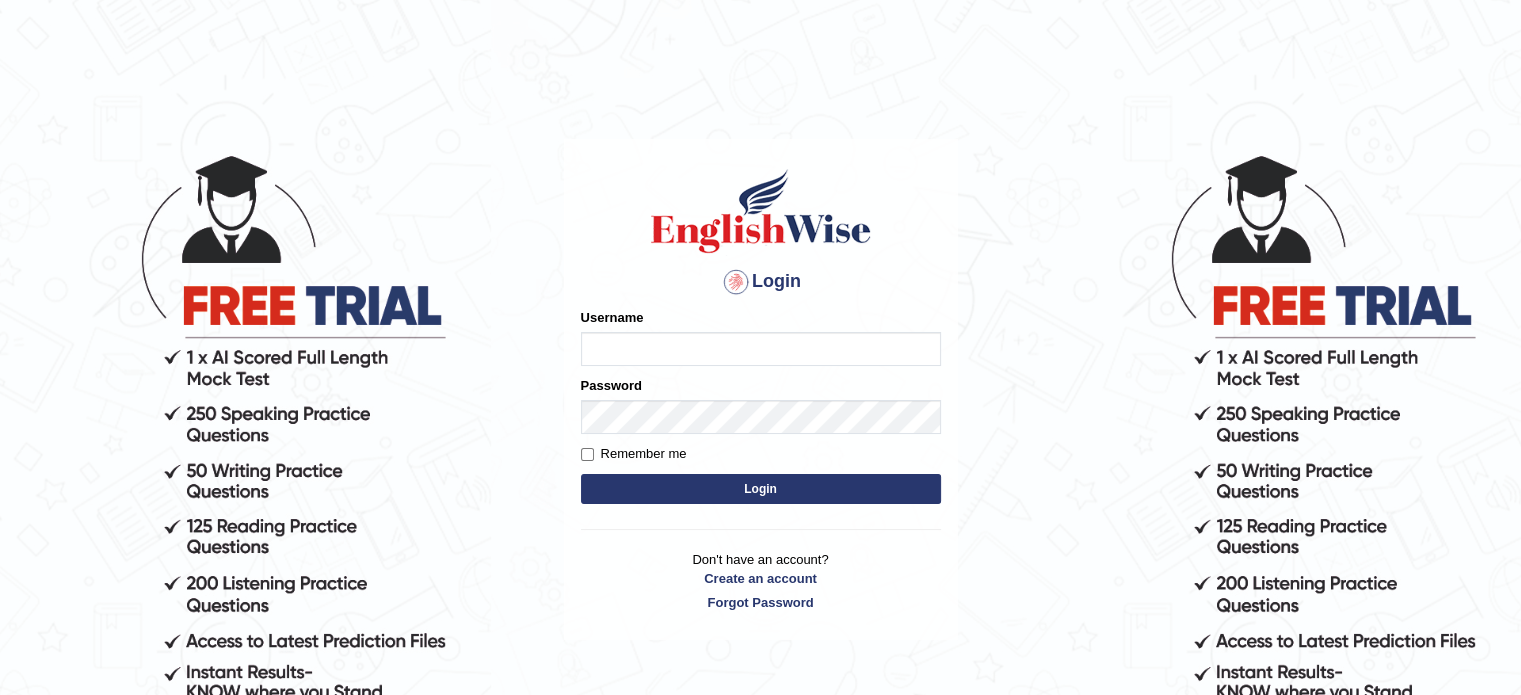 scroll, scrollTop: 0, scrollLeft: 0, axis: both 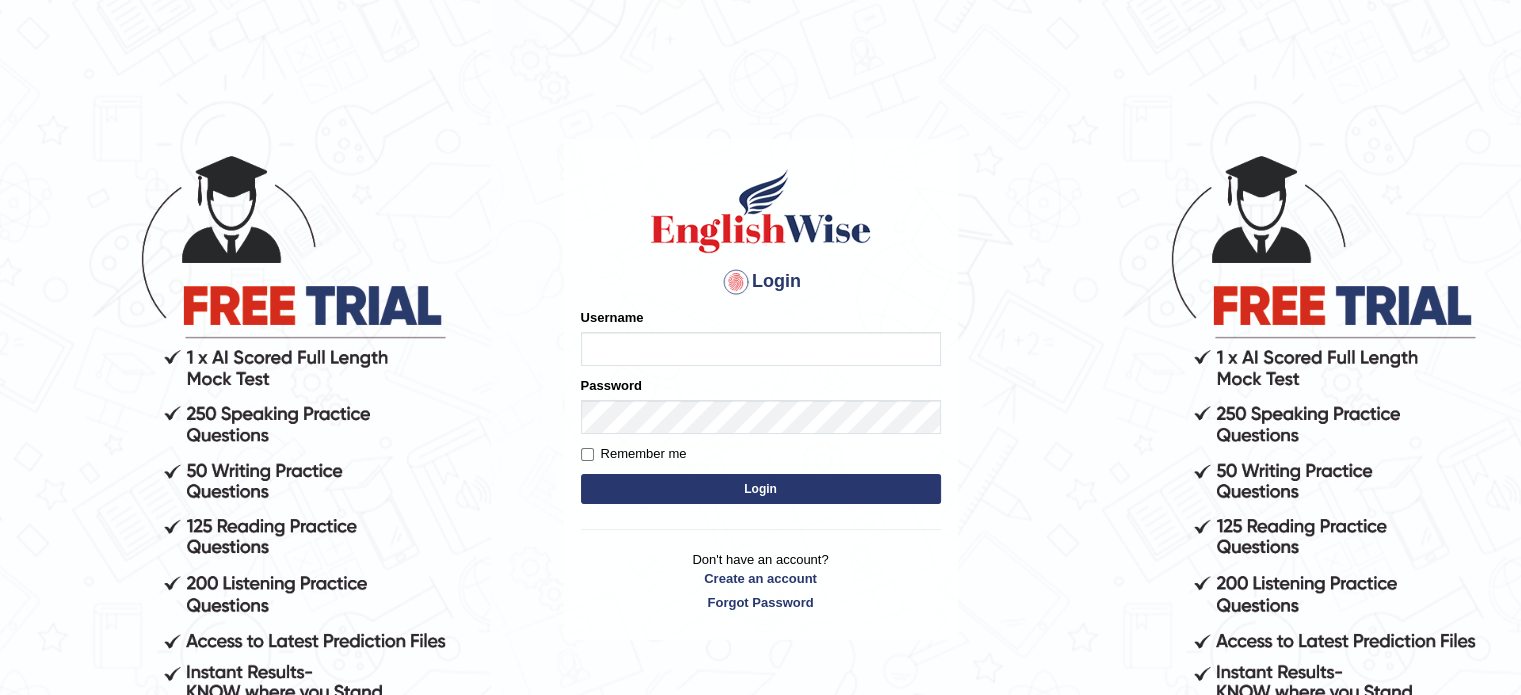 type on "[PERSON_NAME][EMAIL_ADDRESS][DOMAIN_NAME]" 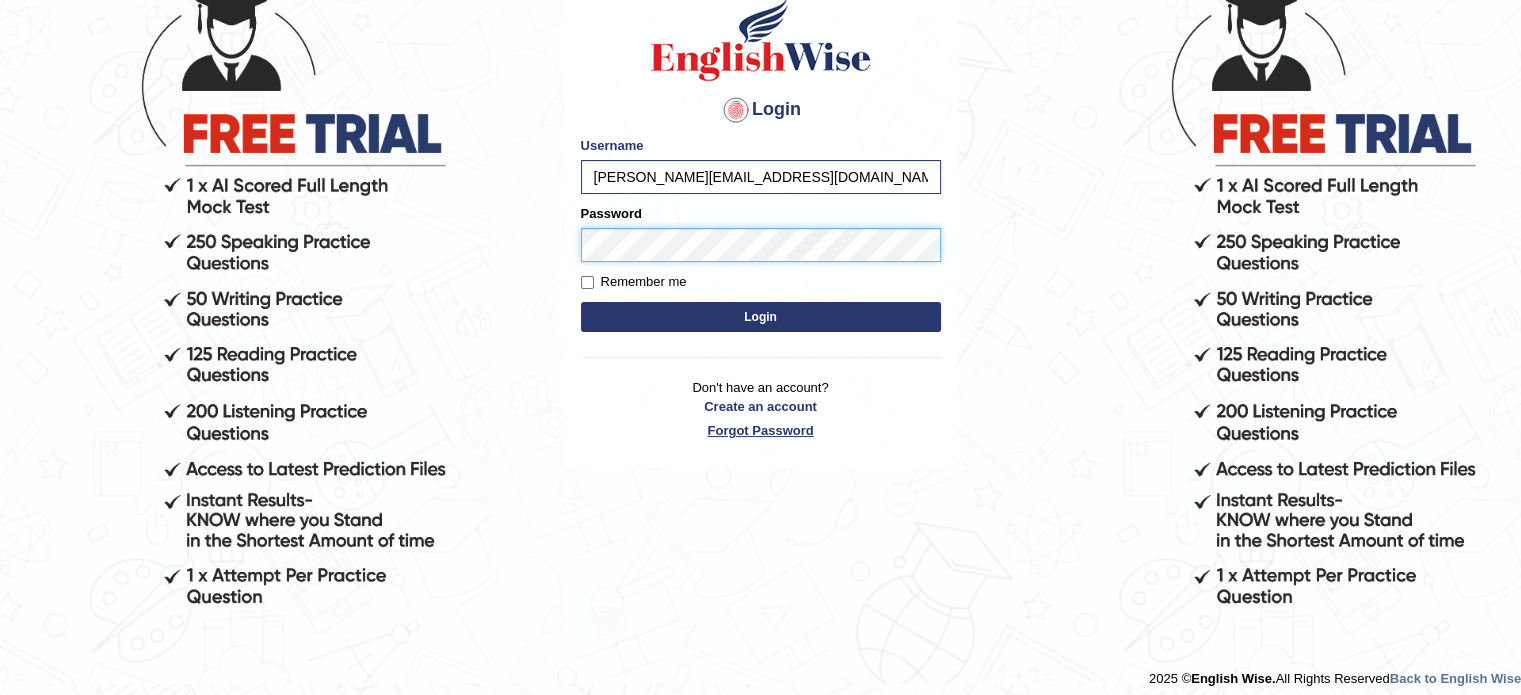 scroll, scrollTop: 184, scrollLeft: 0, axis: vertical 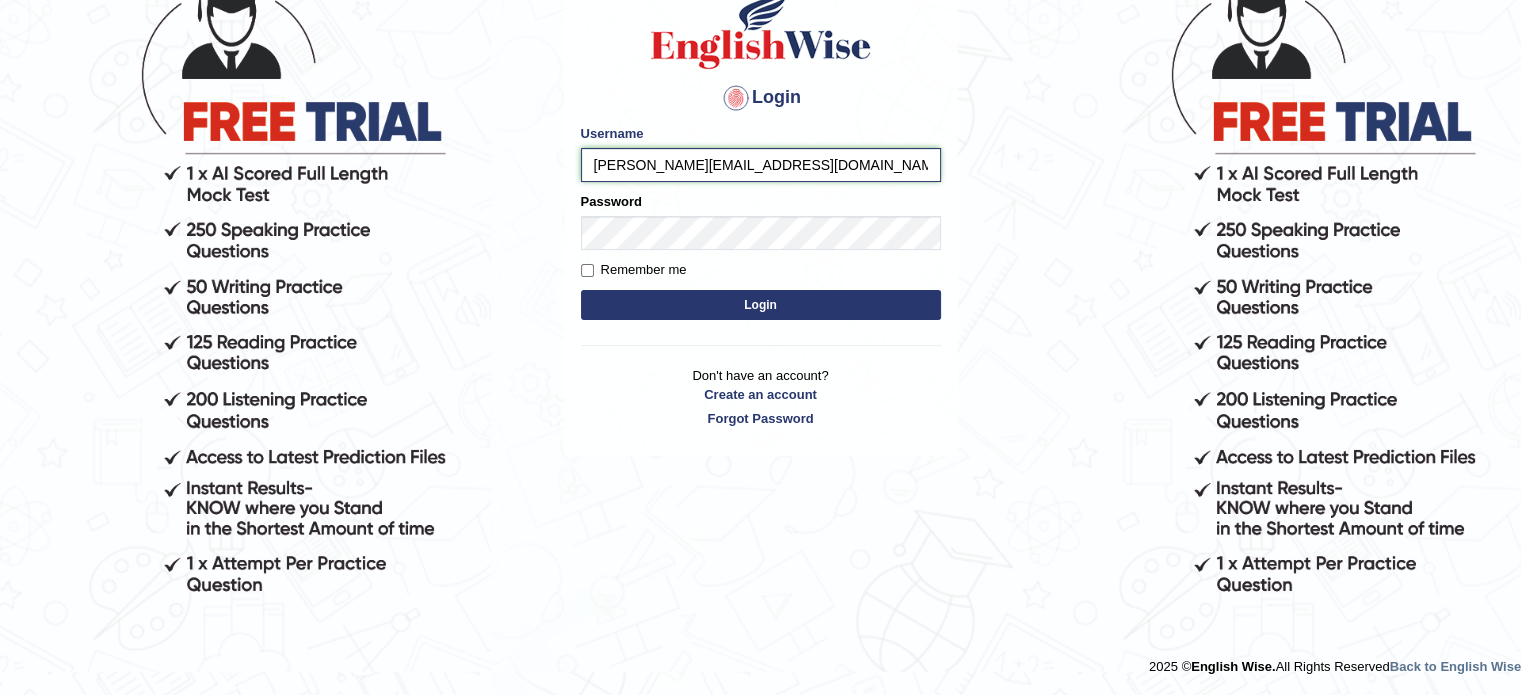 click on "david.rodriguez9611@gmail.com" at bounding box center [761, 165] 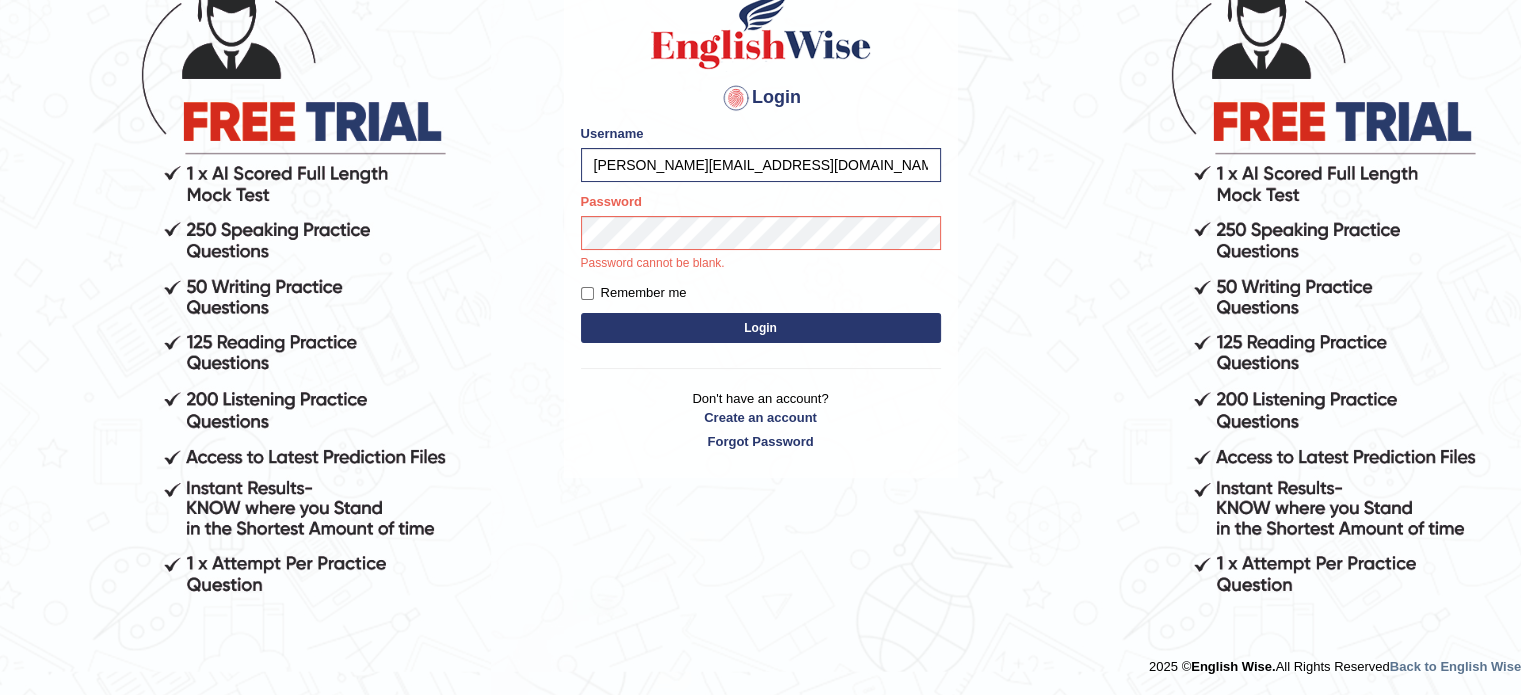 click on "Login" at bounding box center (761, 328) 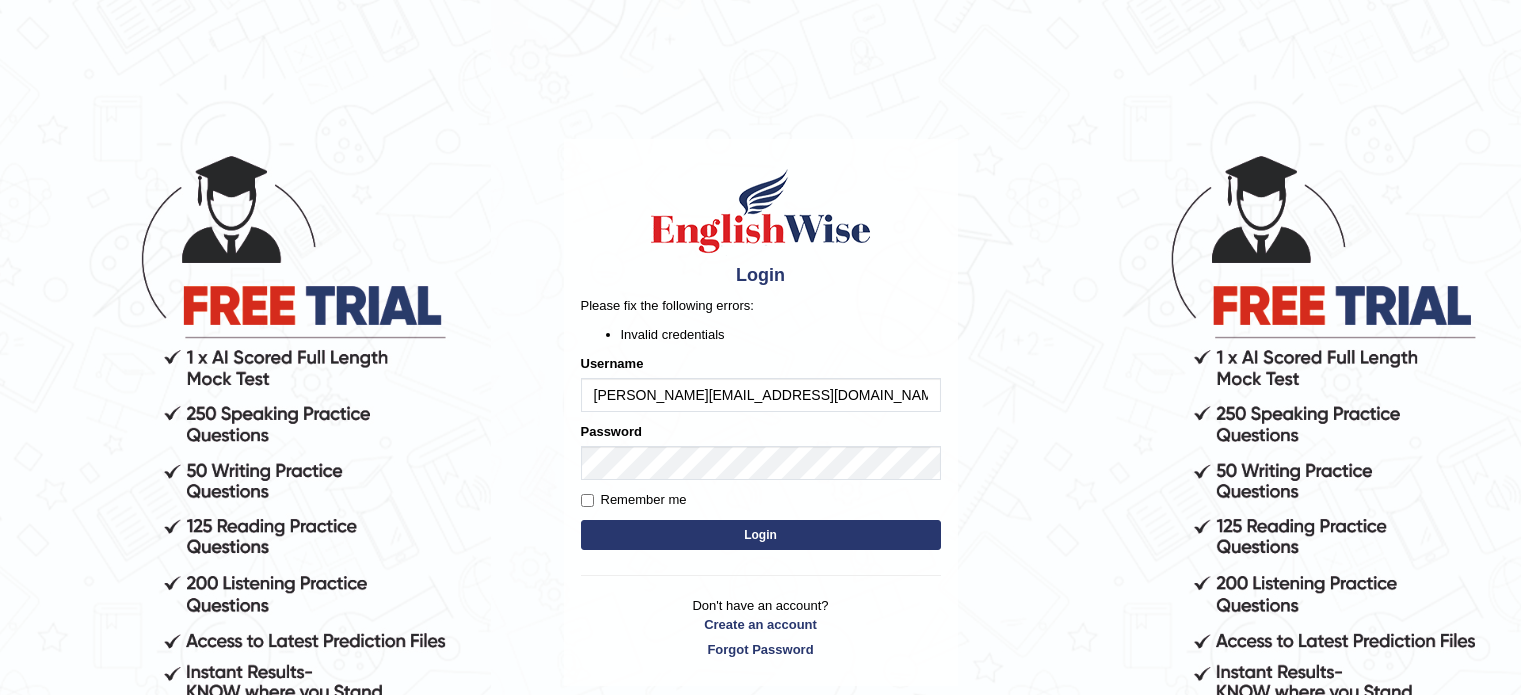 scroll, scrollTop: 0, scrollLeft: 0, axis: both 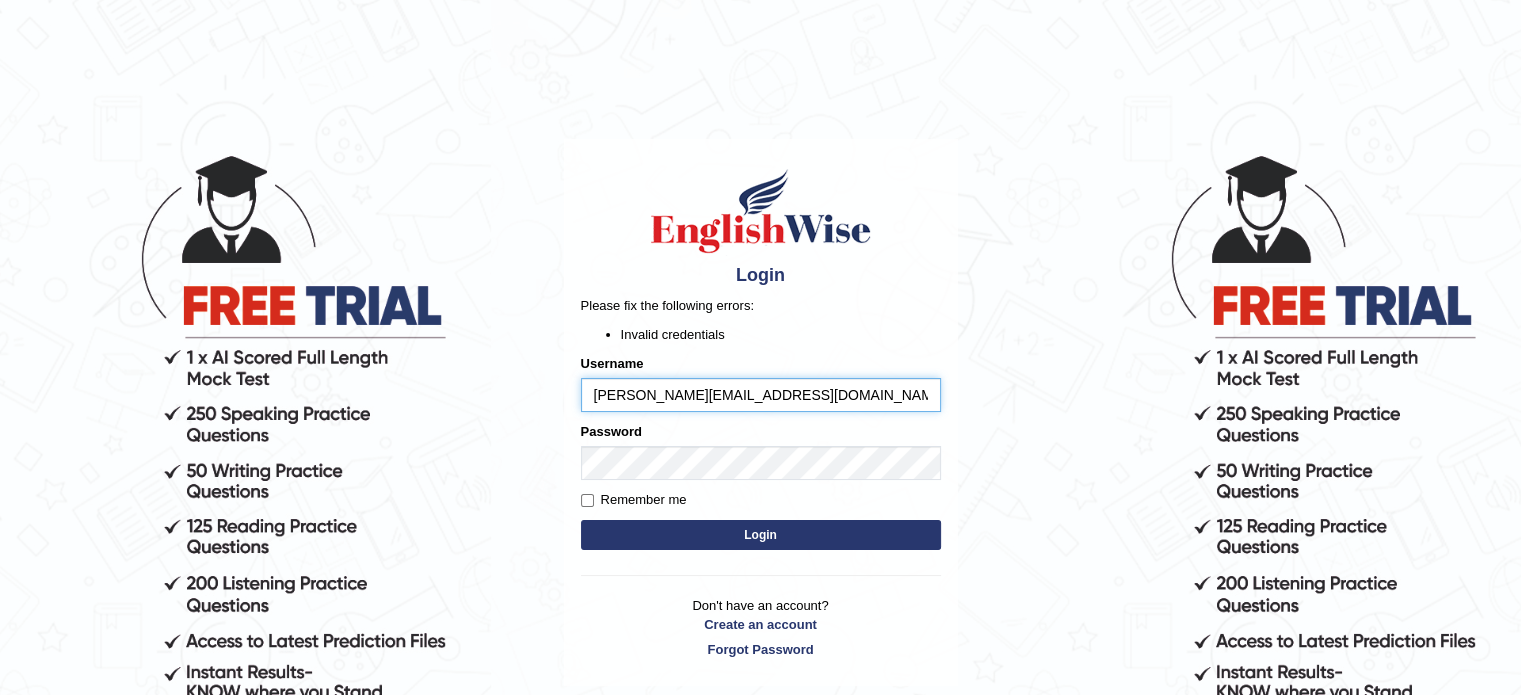 click on "david.rodriguez9611@gmail.com" at bounding box center (761, 395) 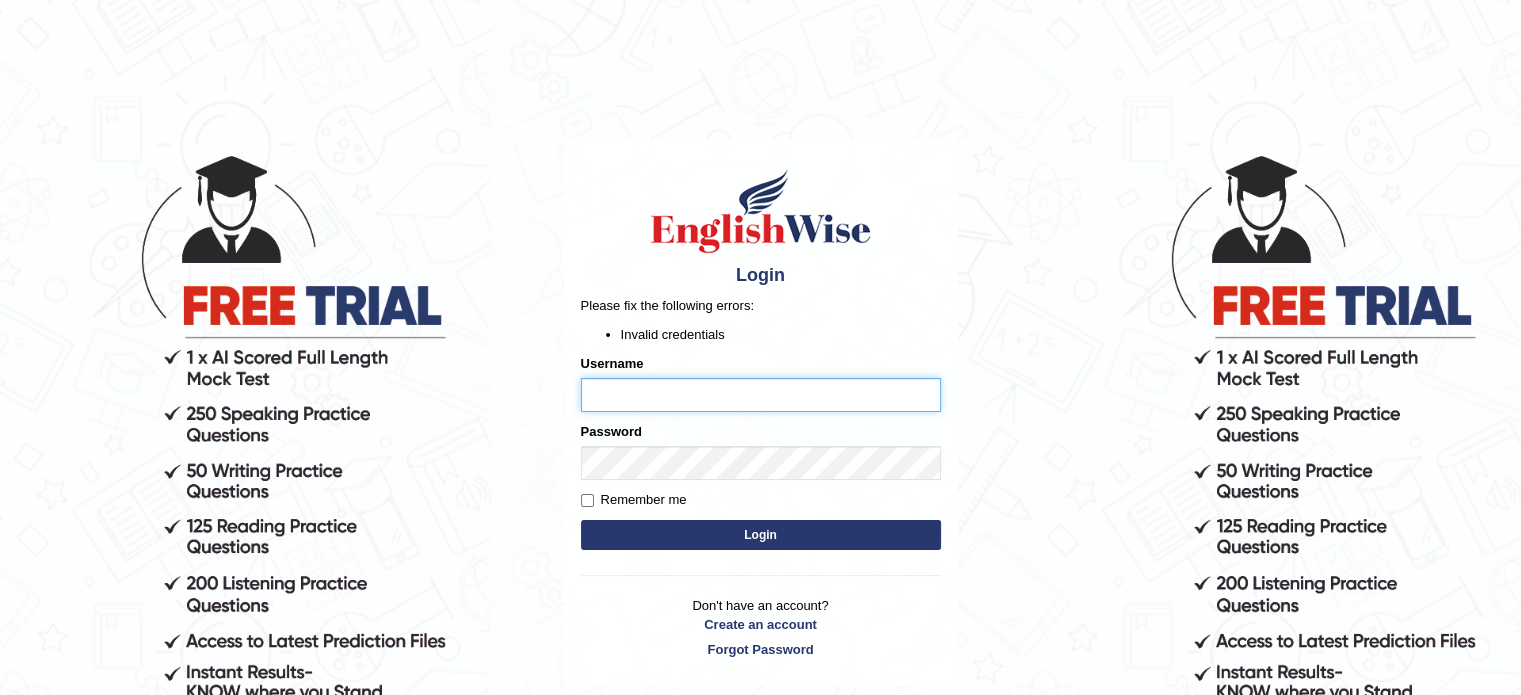 click on "Username" at bounding box center [761, 395] 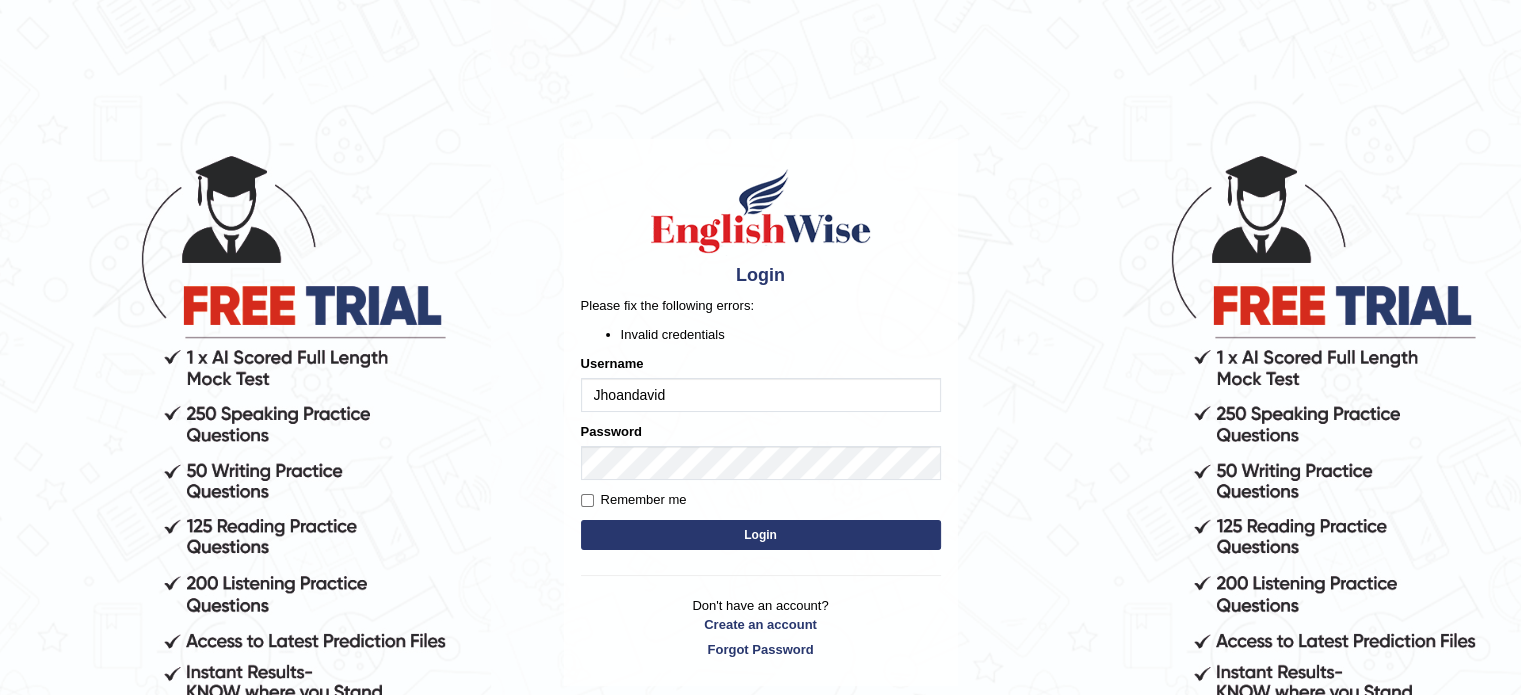 click on "Login" at bounding box center (761, 535) 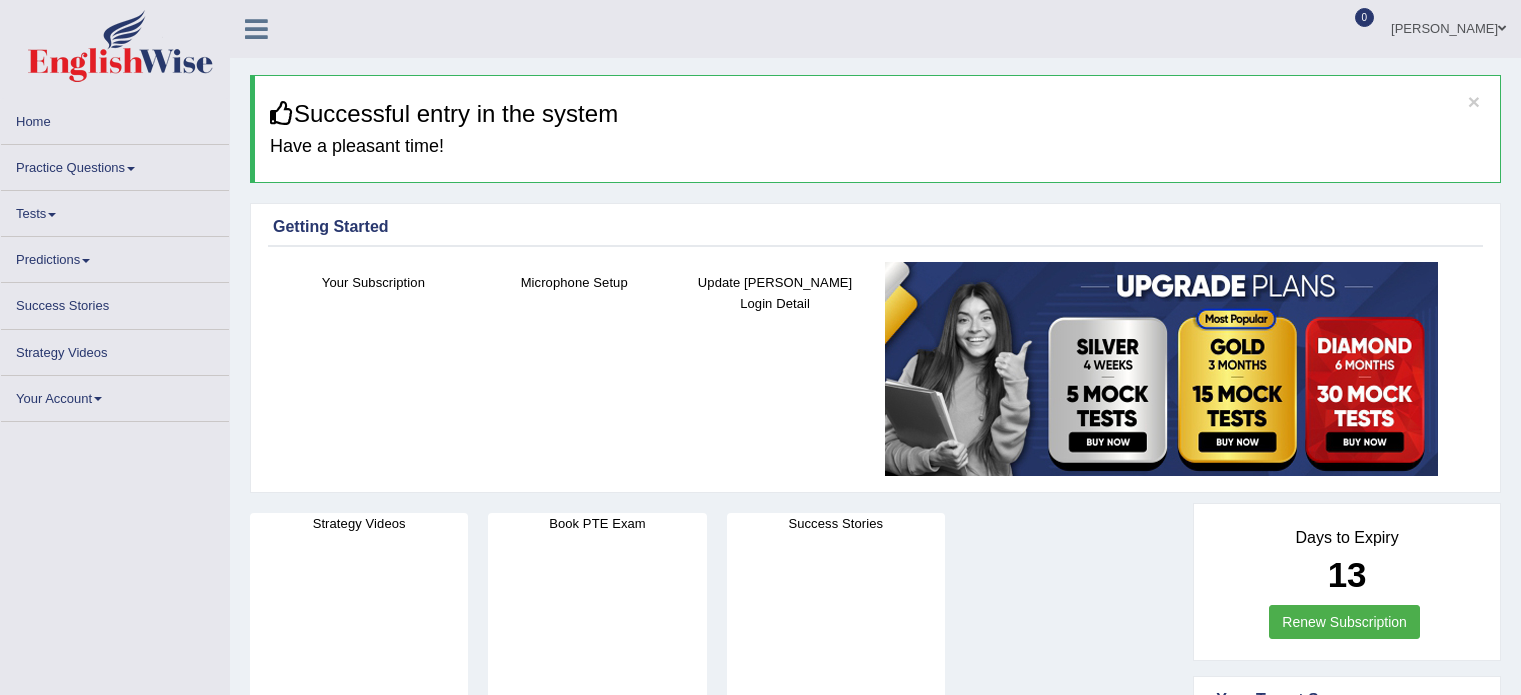 scroll, scrollTop: 0, scrollLeft: 0, axis: both 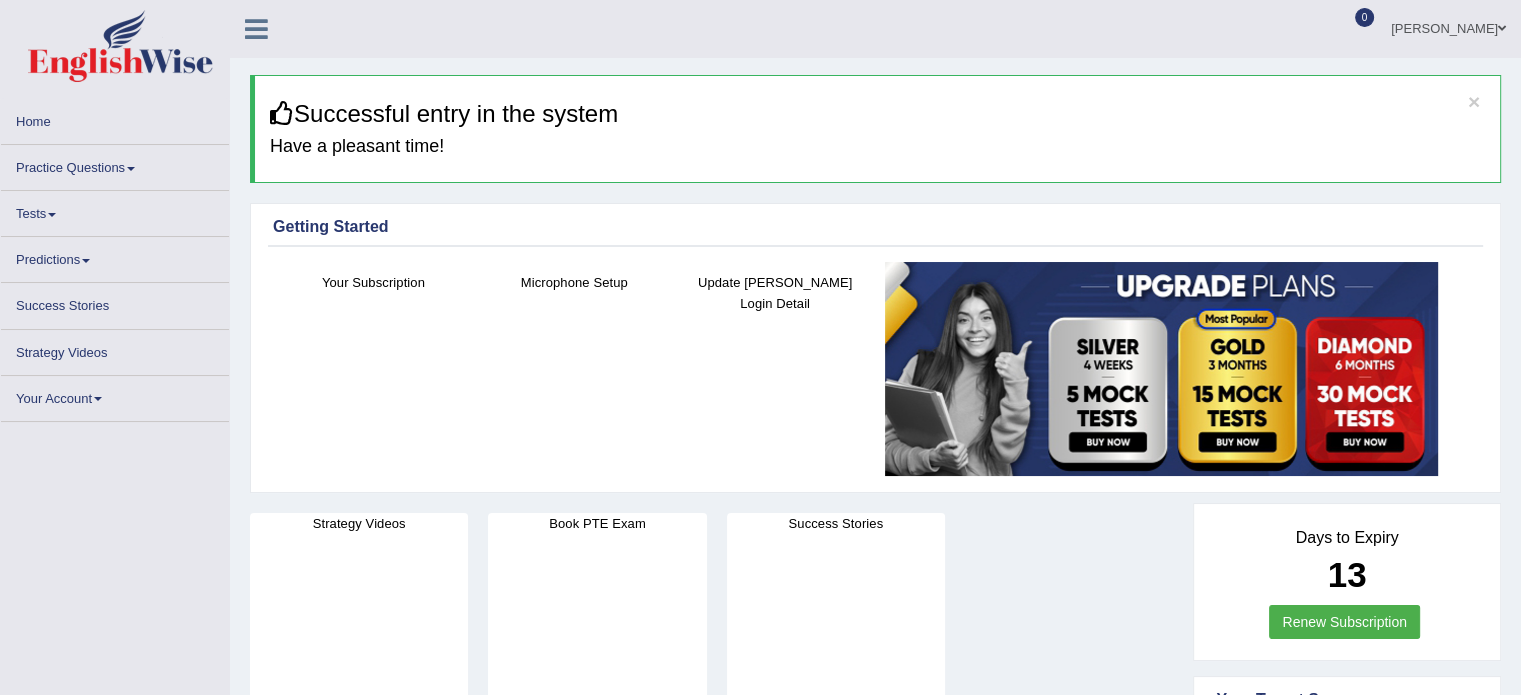 click on "Practice Questions" at bounding box center [115, 164] 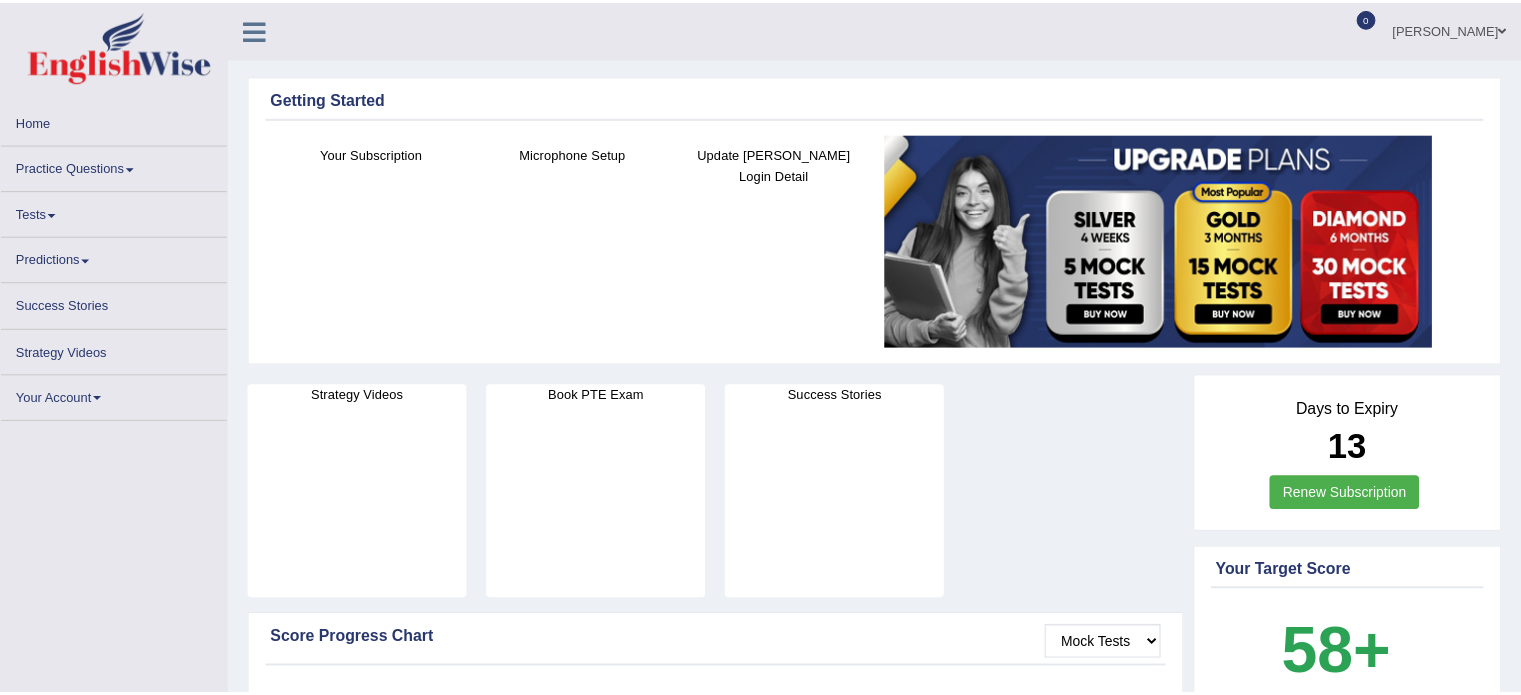 scroll, scrollTop: 0, scrollLeft: 0, axis: both 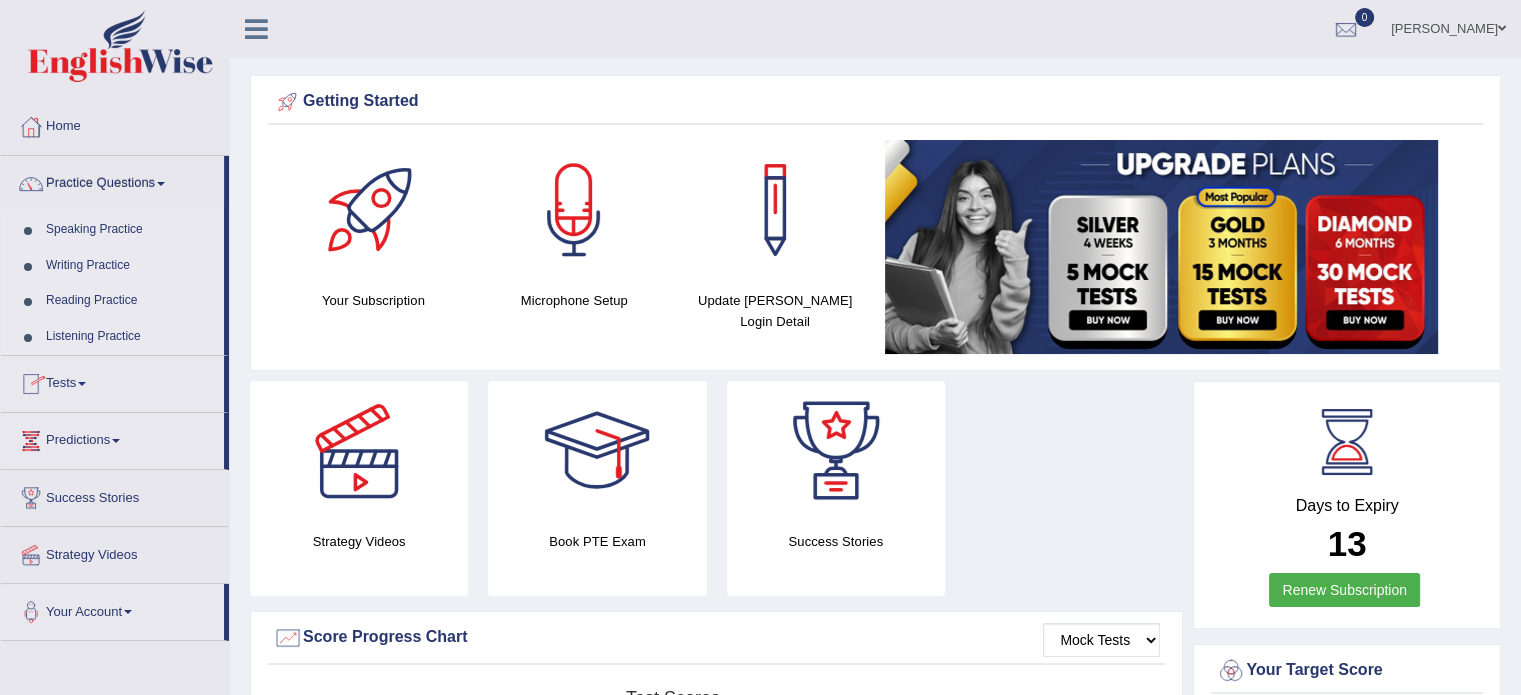 click on "Tests" at bounding box center (112, 381) 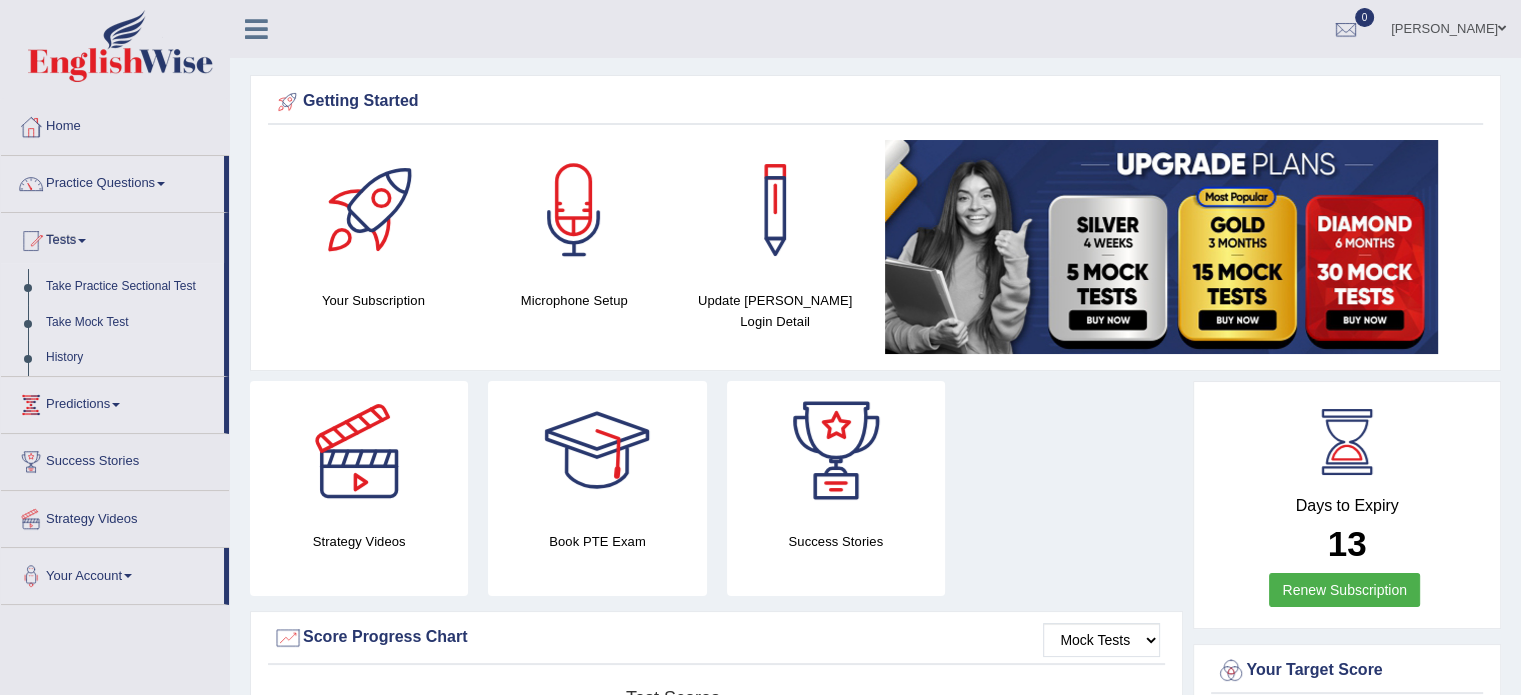 click at bounding box center [359, 451] 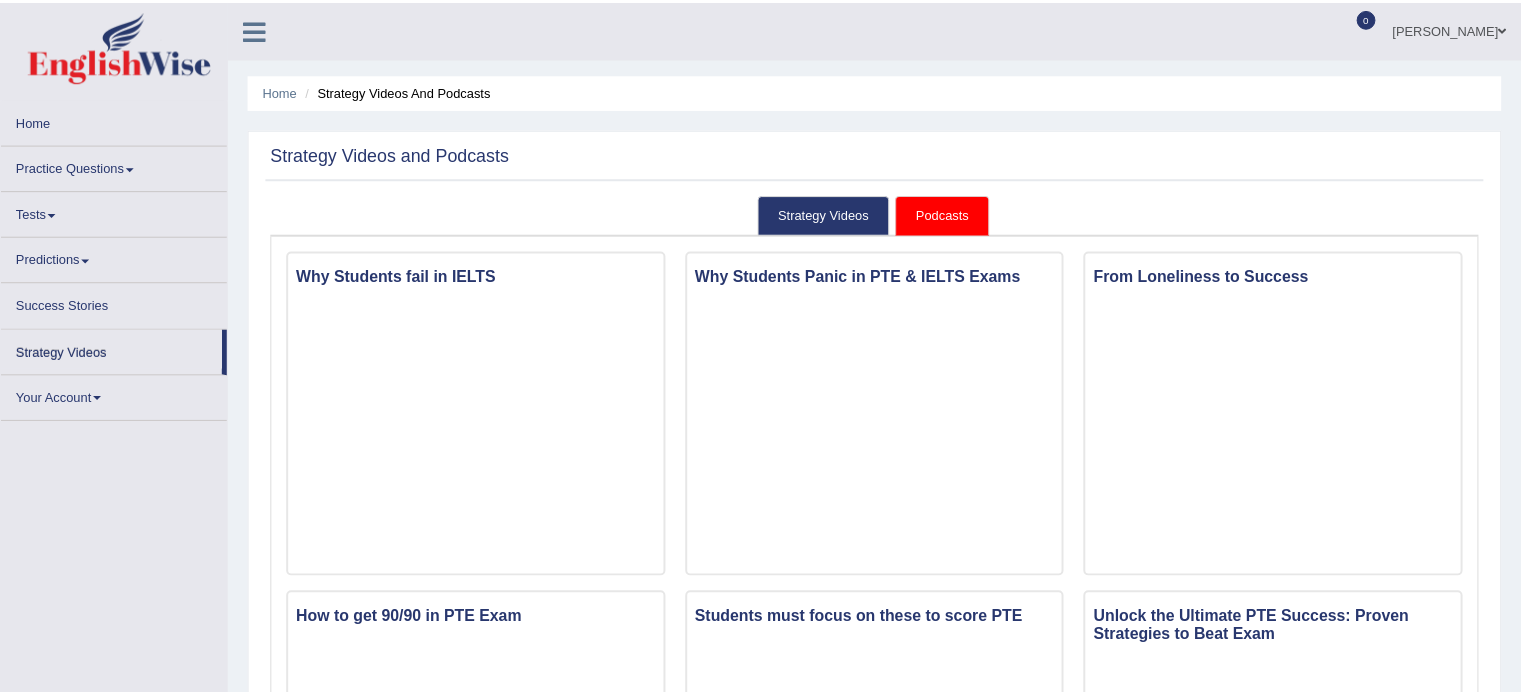 scroll, scrollTop: 0, scrollLeft: 0, axis: both 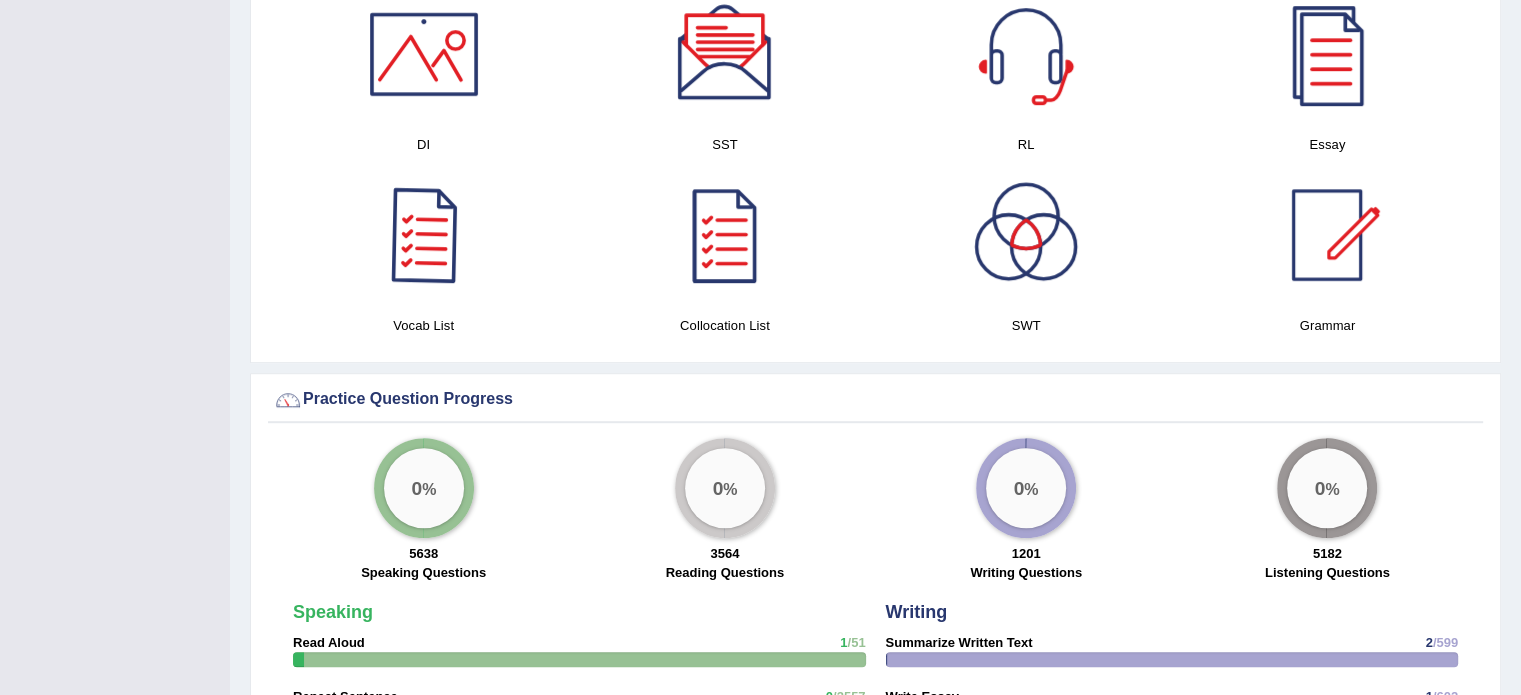 click at bounding box center [424, 235] 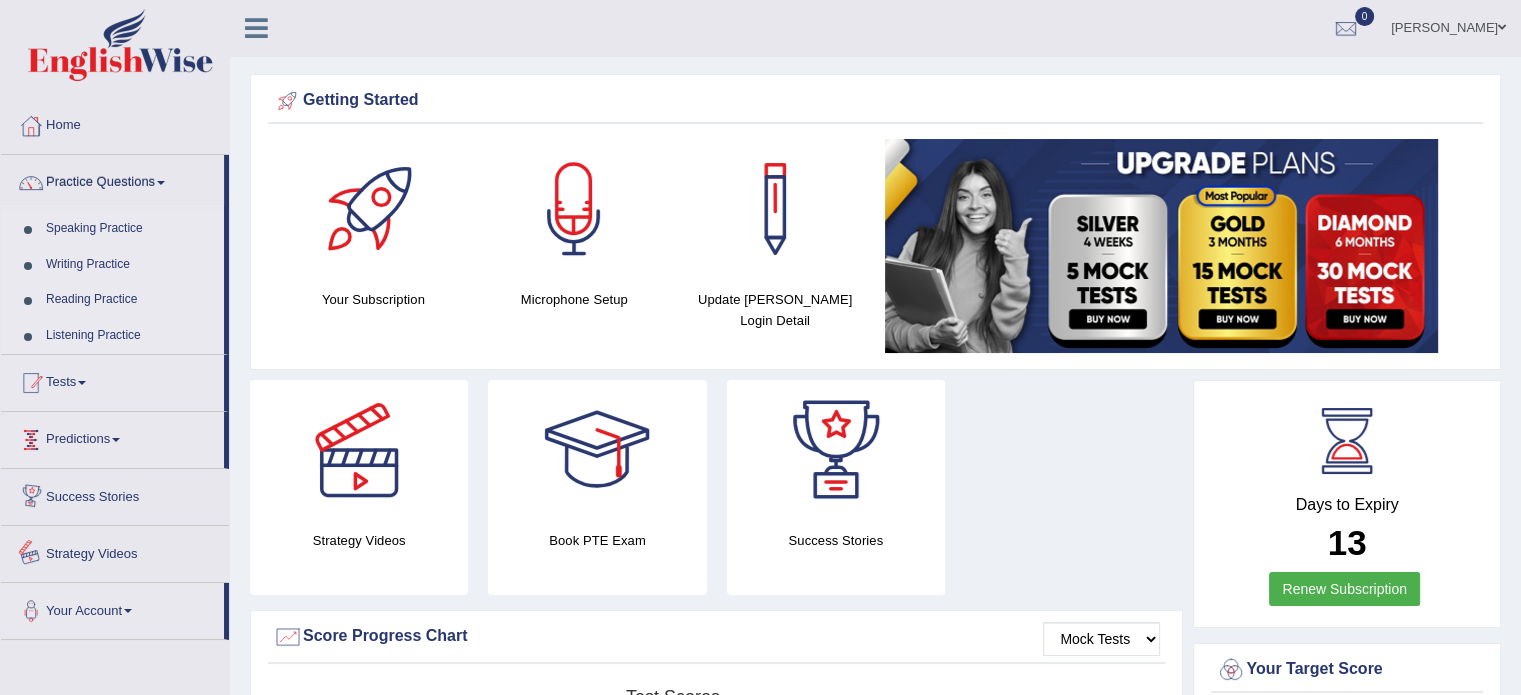 scroll, scrollTop: 0, scrollLeft: 0, axis: both 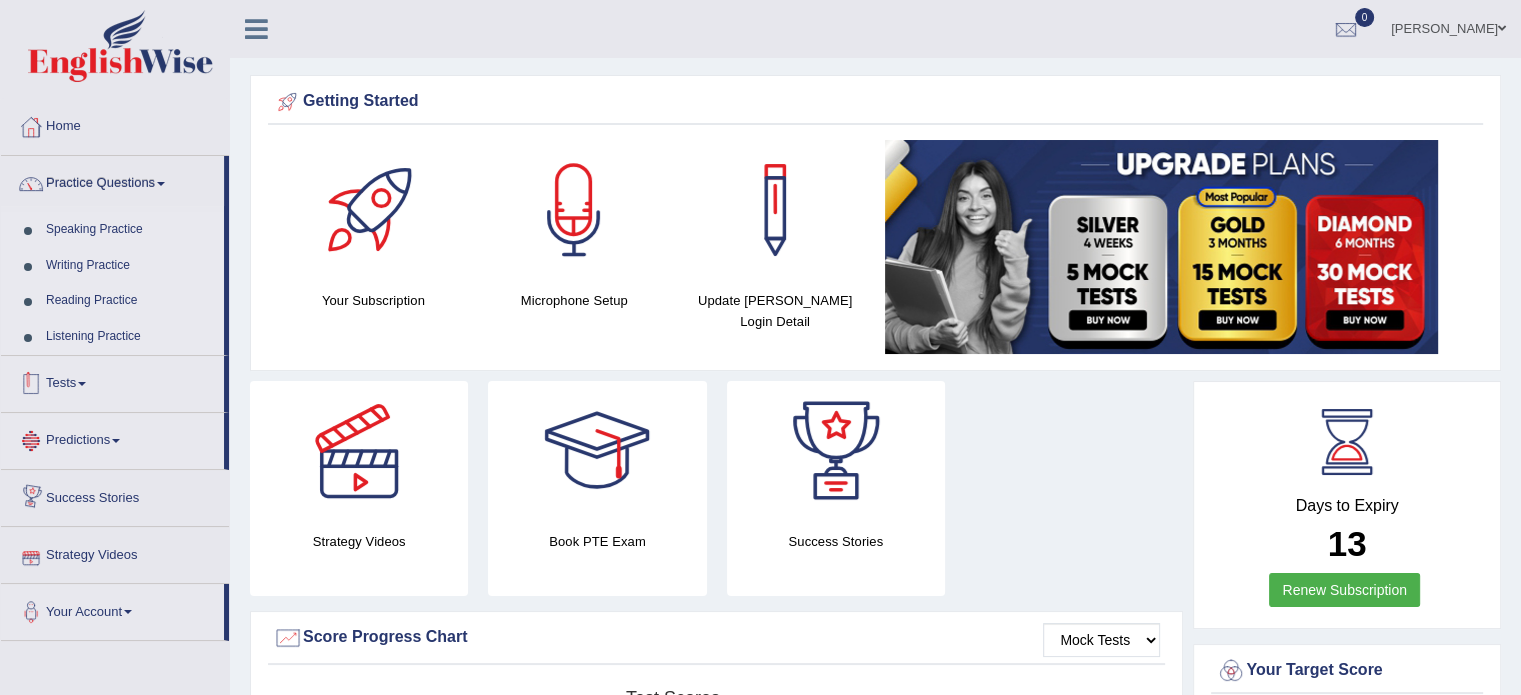 click on "Tests" at bounding box center [112, 381] 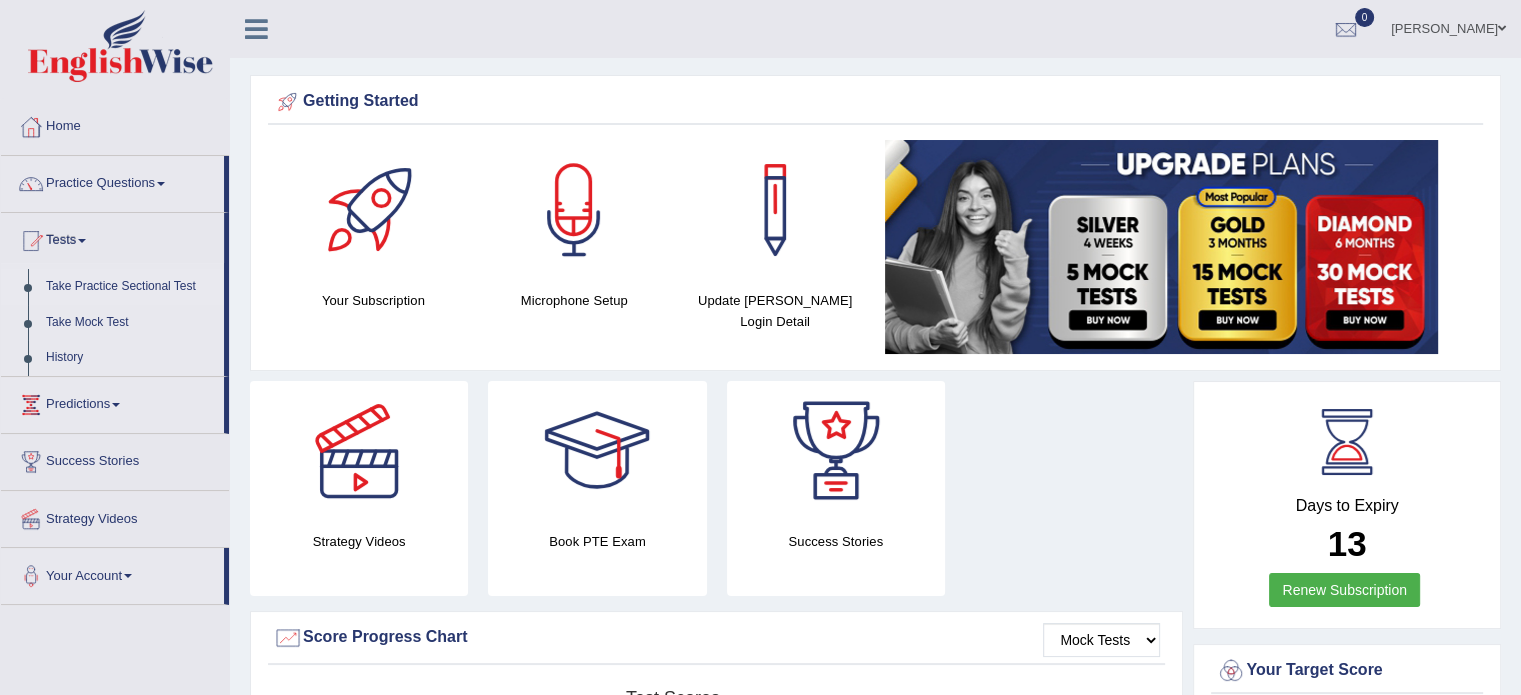 click on "Take Practice Sectional Test" at bounding box center (130, 287) 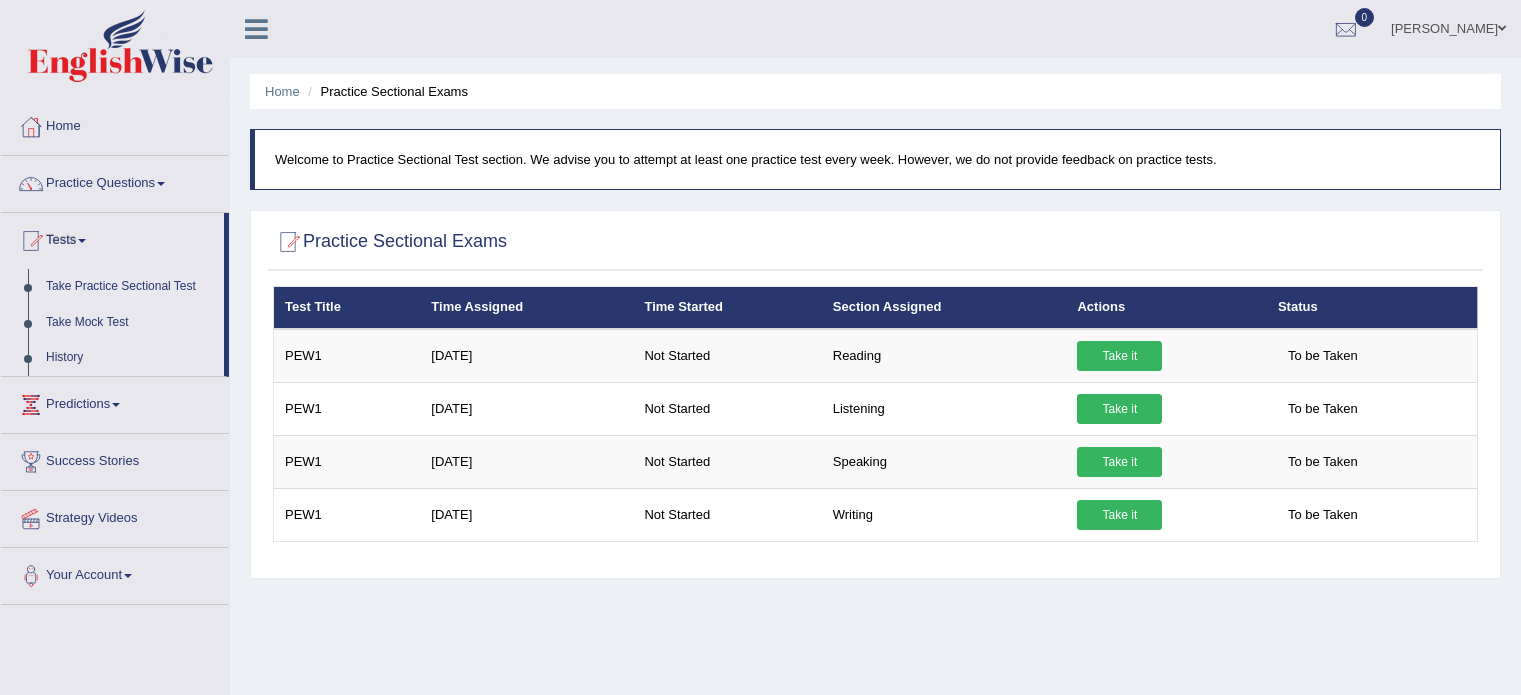 scroll, scrollTop: 0, scrollLeft: 0, axis: both 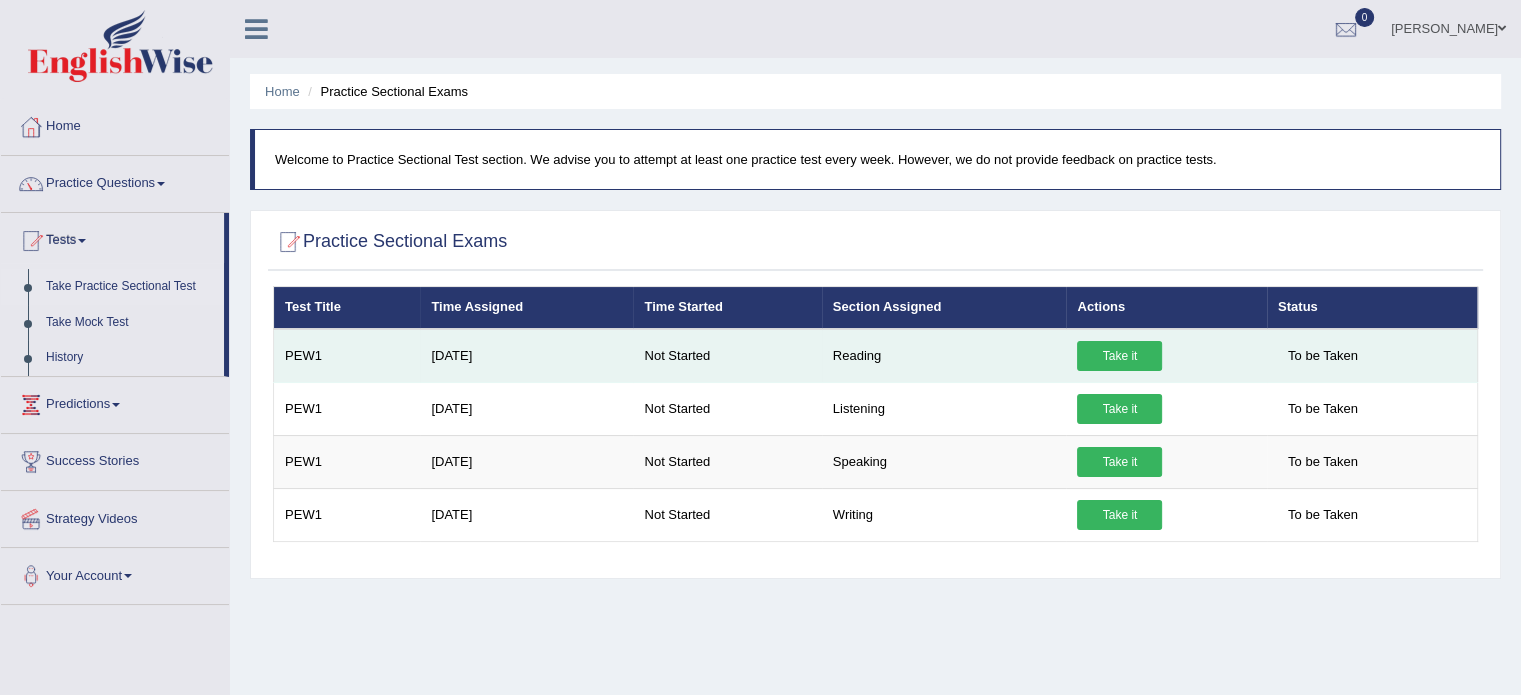 click on "Take it" at bounding box center (1119, 356) 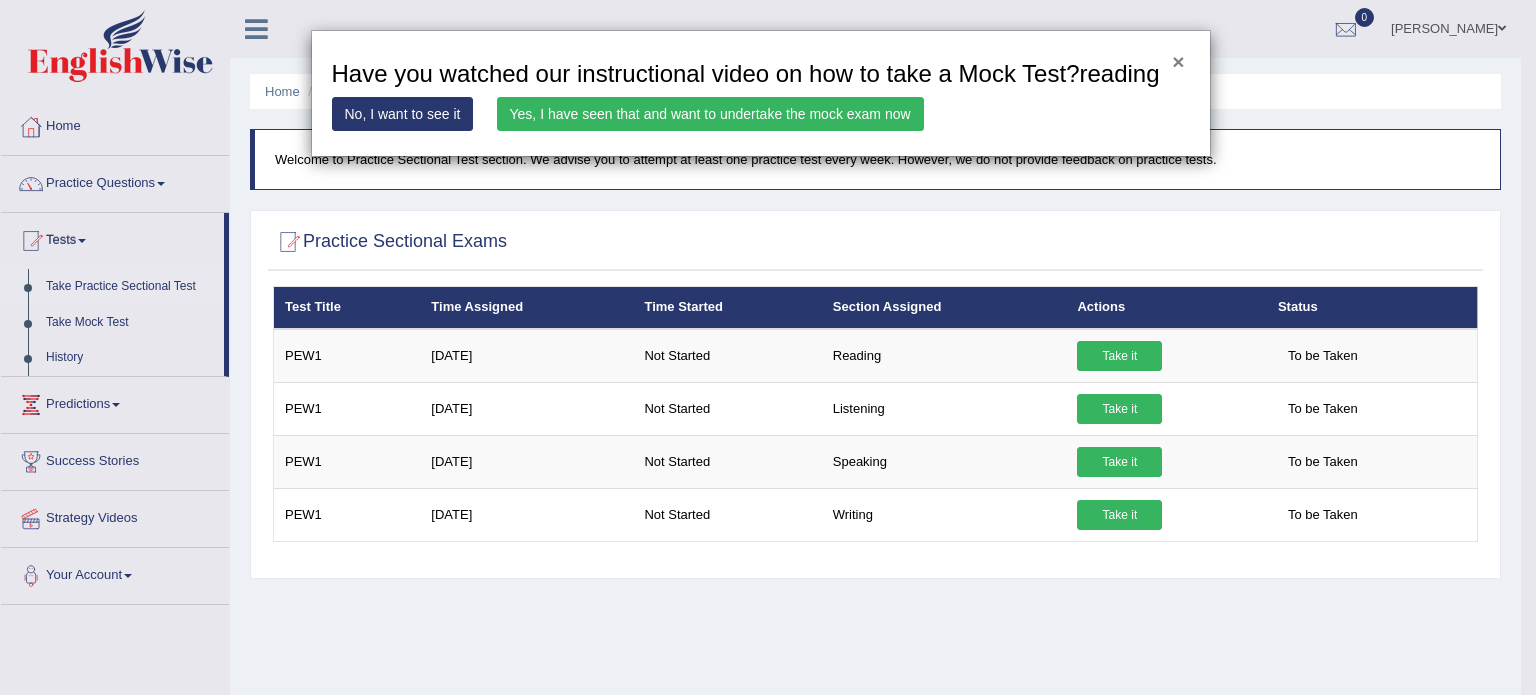 click on "×
Have you watched our instructional video on how to take a Mock Test?reading
No, I want to see it
Yes, I have seen that and want to undertake the mock exam now" at bounding box center [761, 93] 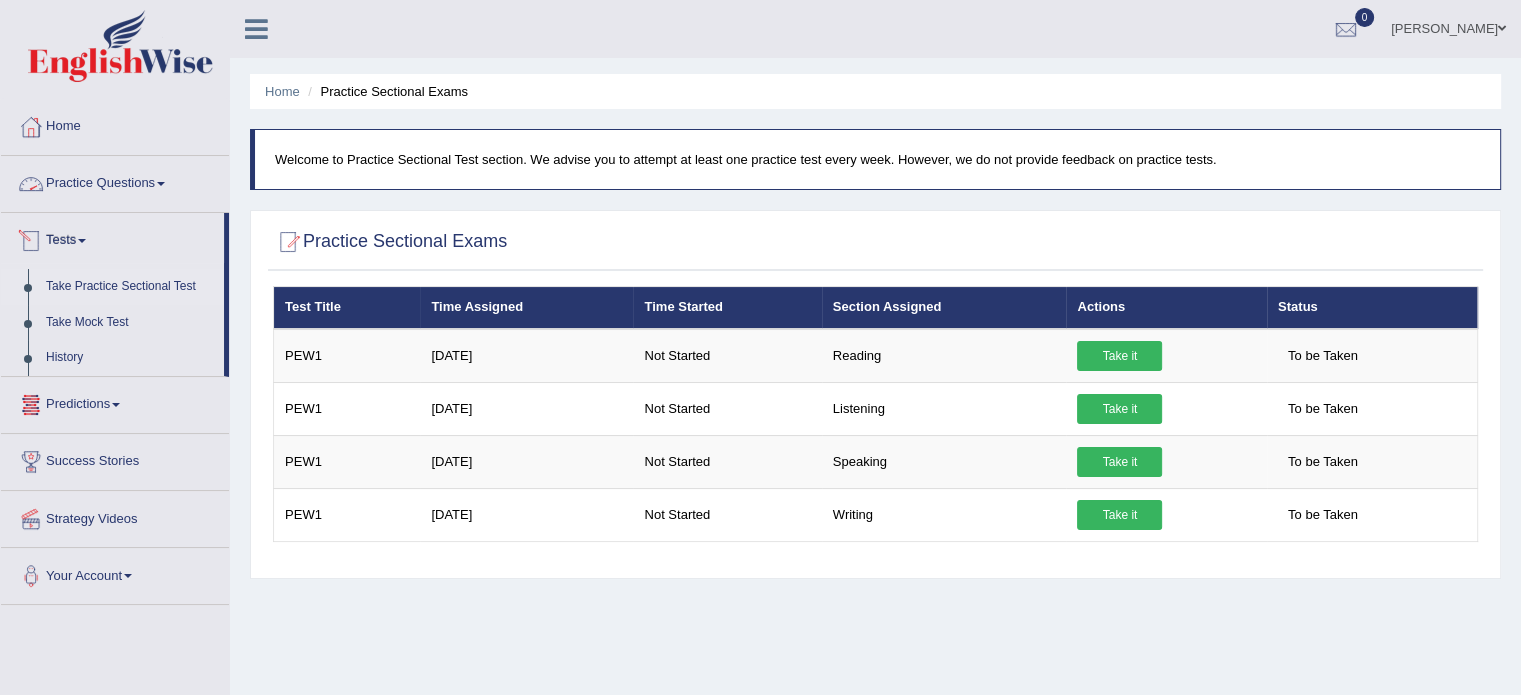 click on "Practice Questions" at bounding box center (115, 181) 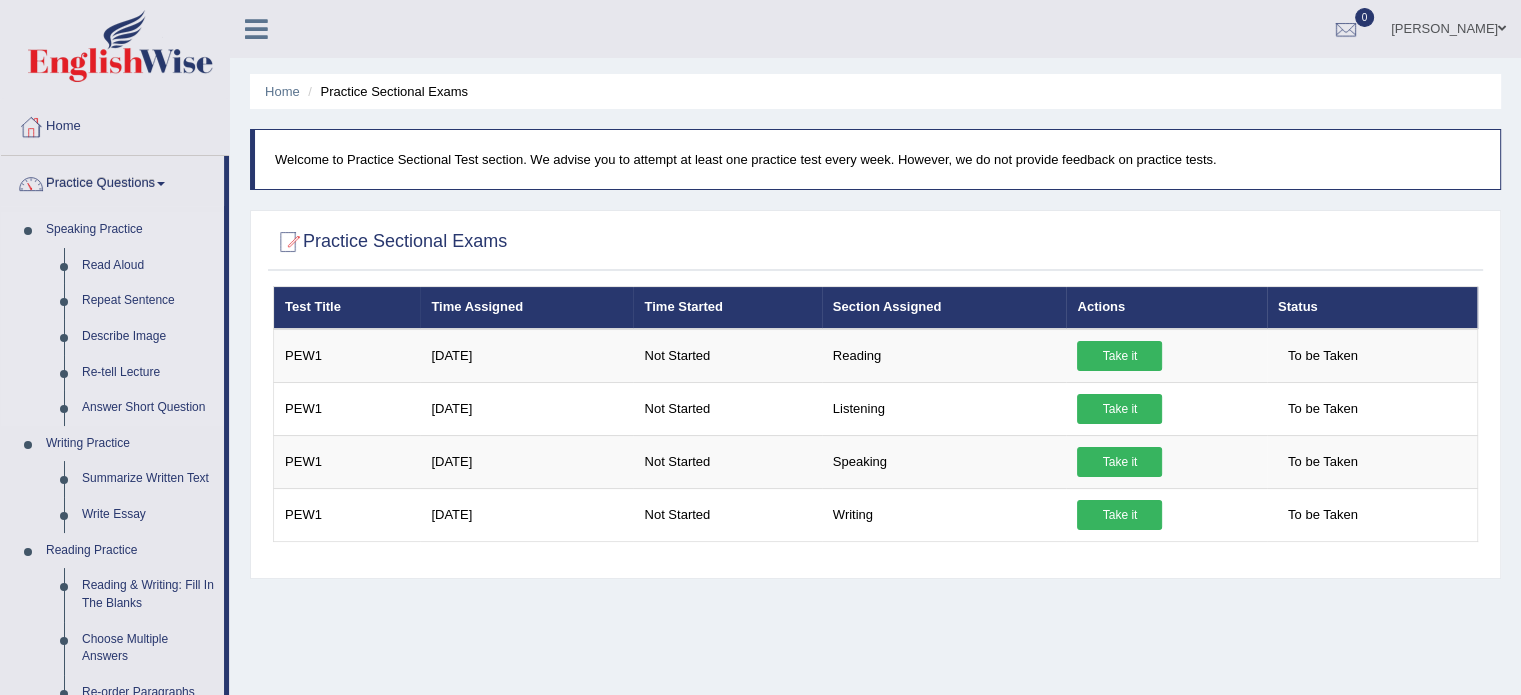 click on "Speaking Practice" at bounding box center (130, 230) 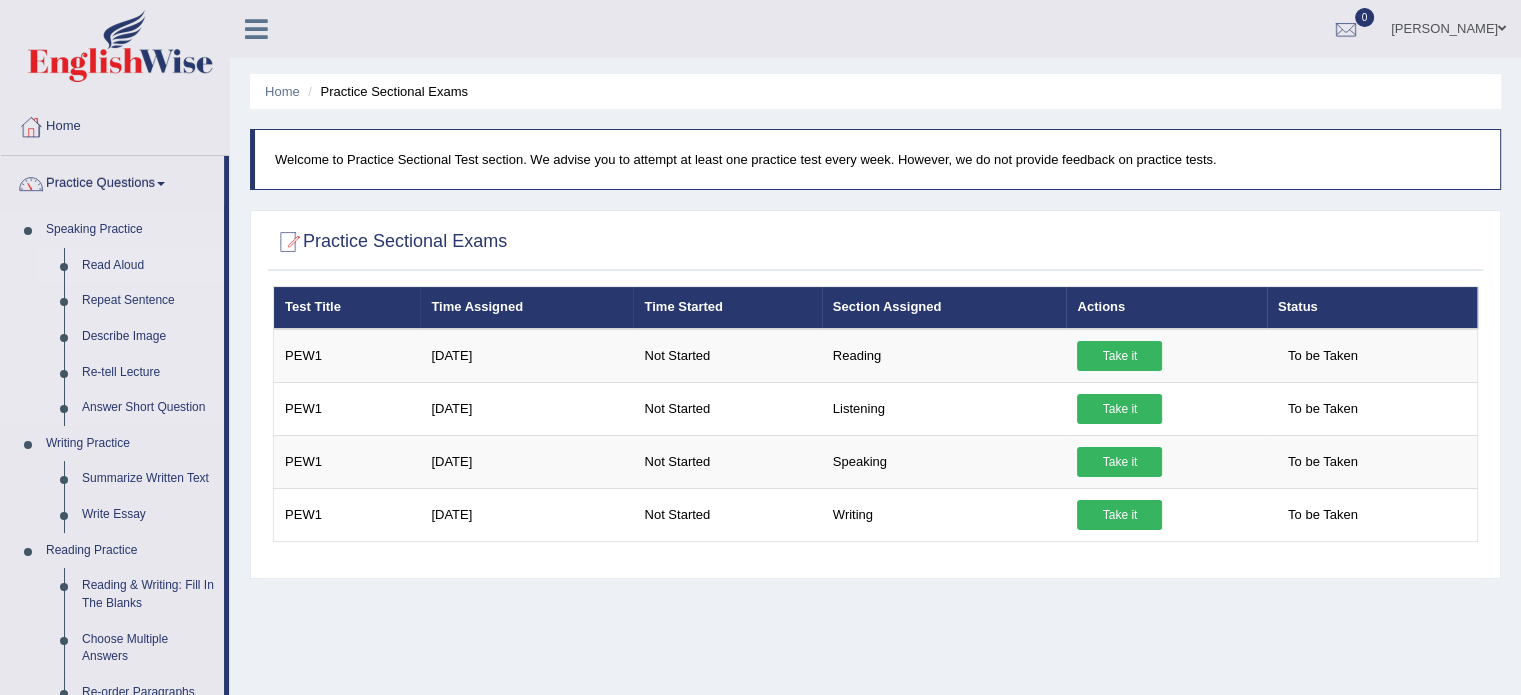 click on "Read Aloud" at bounding box center (148, 266) 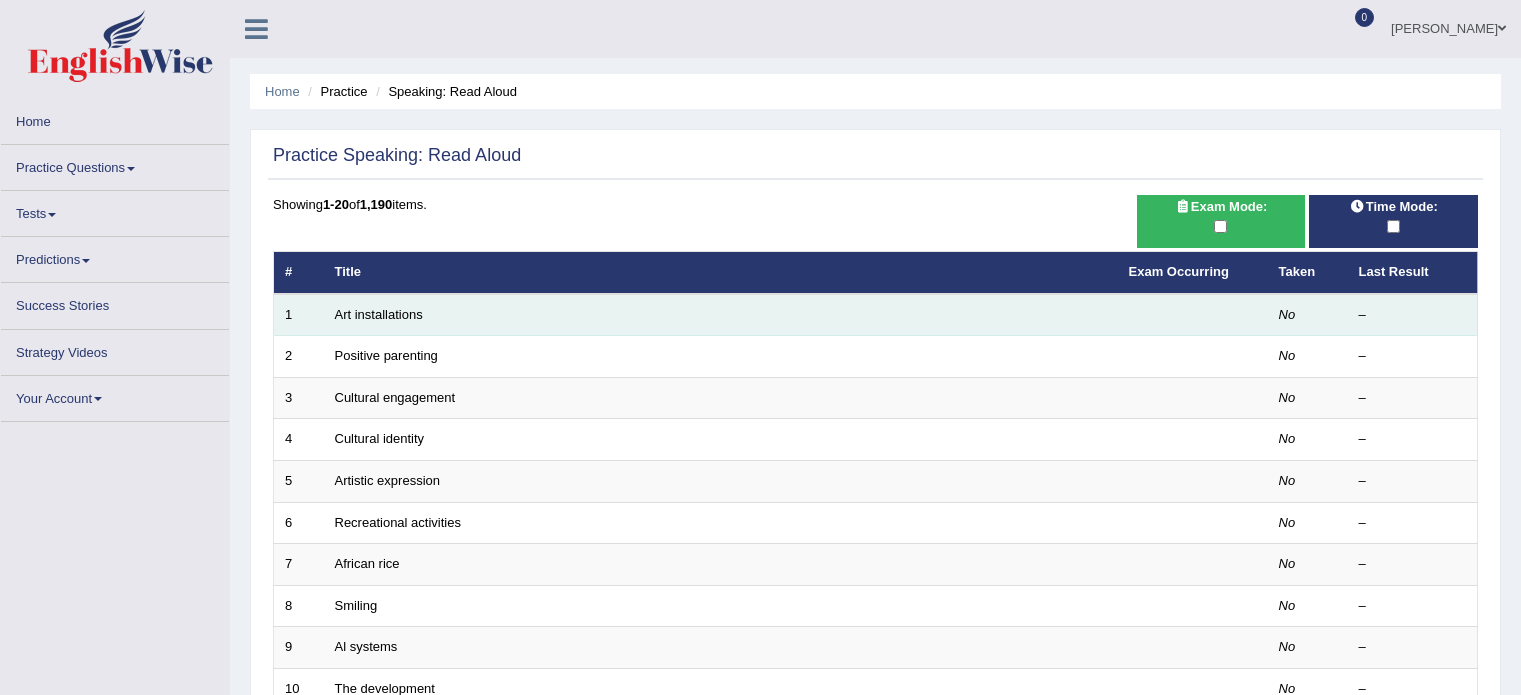 scroll, scrollTop: 0, scrollLeft: 0, axis: both 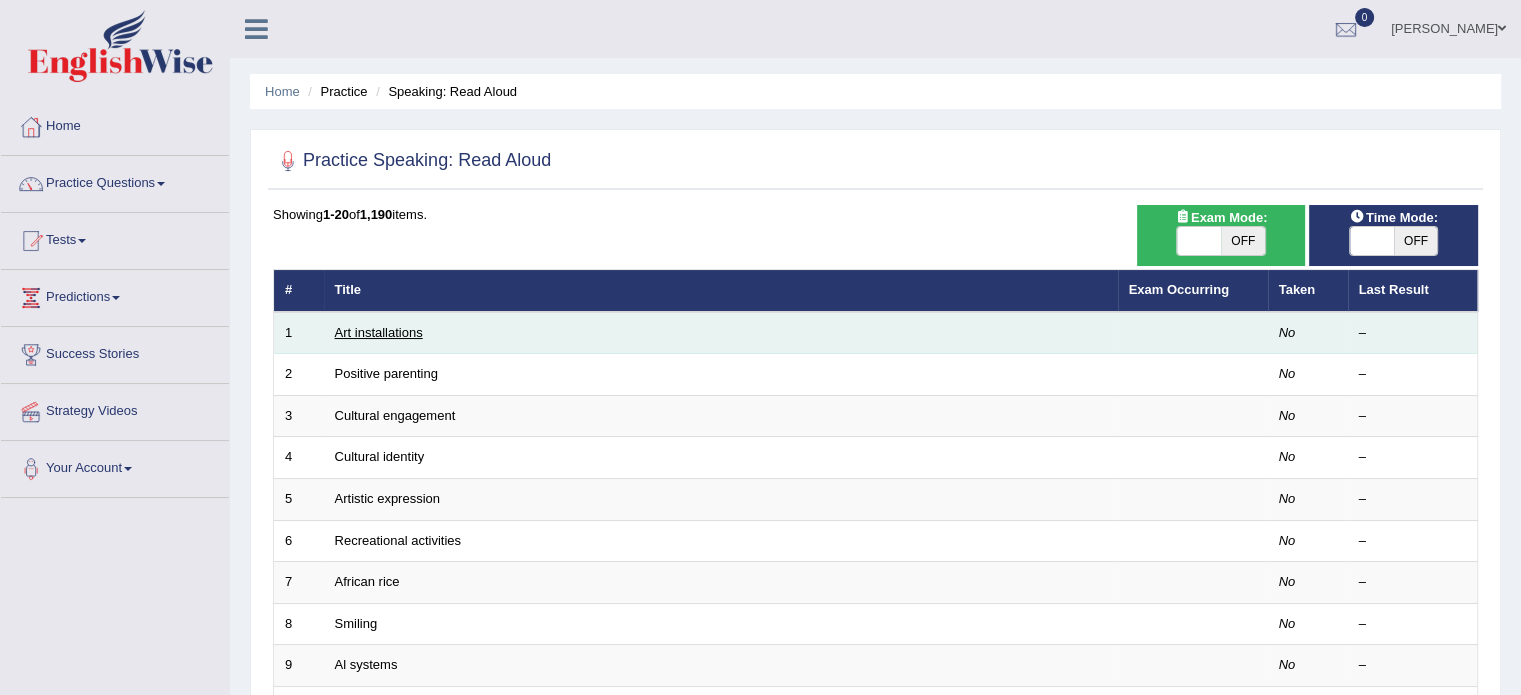 click on "Art installations" at bounding box center [379, 332] 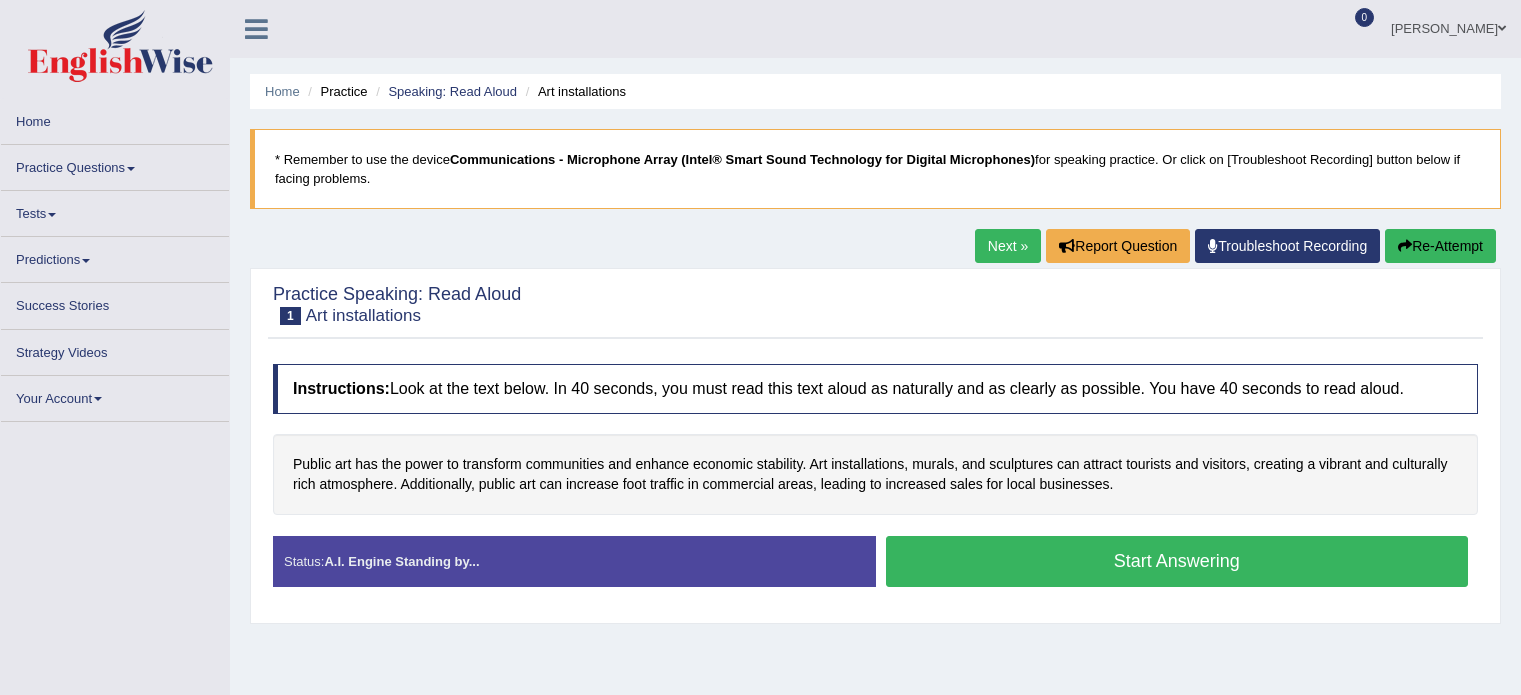 scroll, scrollTop: 0, scrollLeft: 0, axis: both 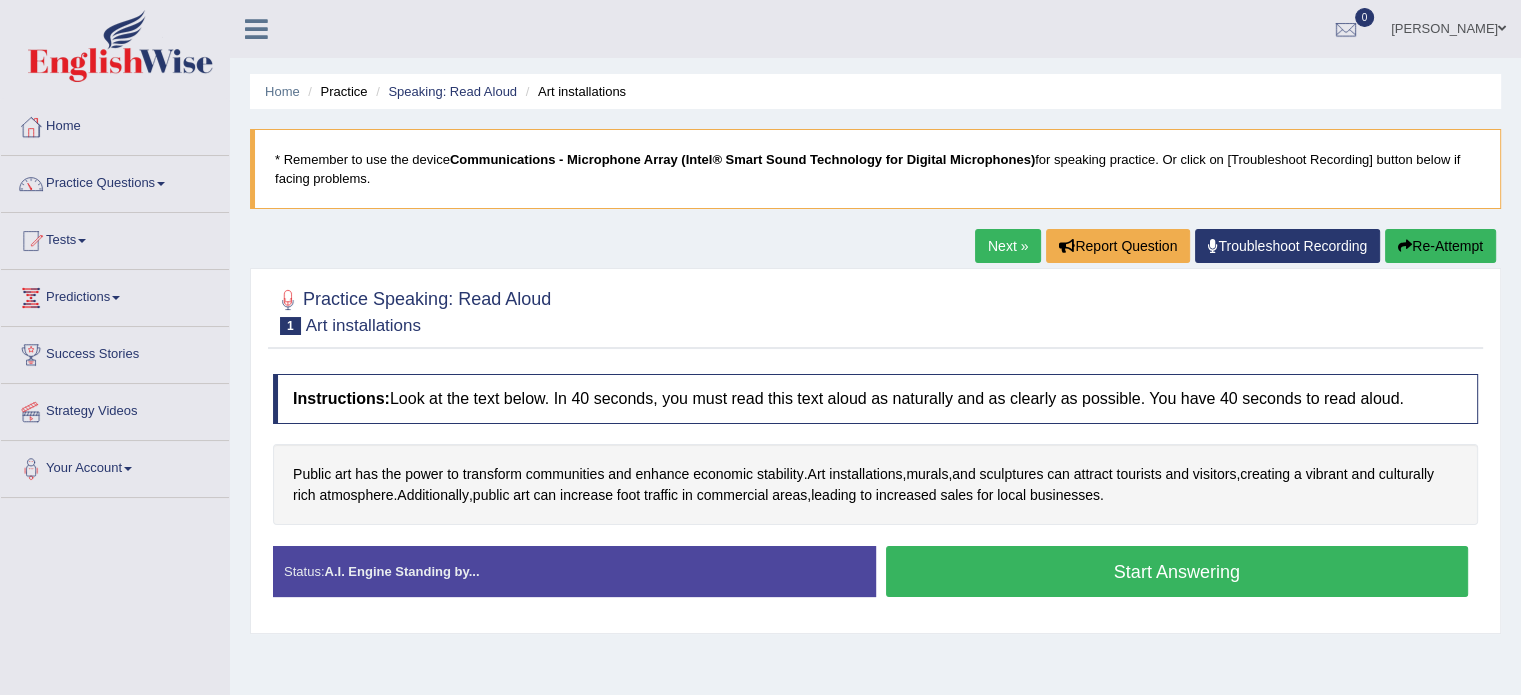 click on "Start Answering" at bounding box center (1177, 571) 